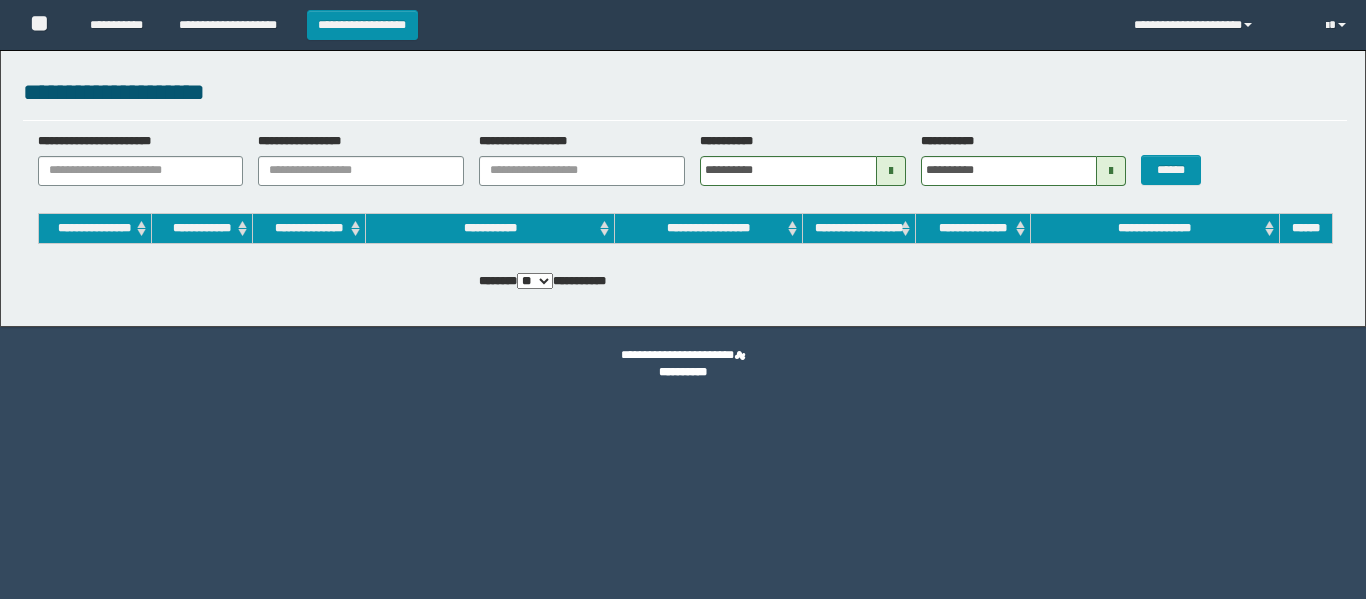 scroll, scrollTop: 0, scrollLeft: 0, axis: both 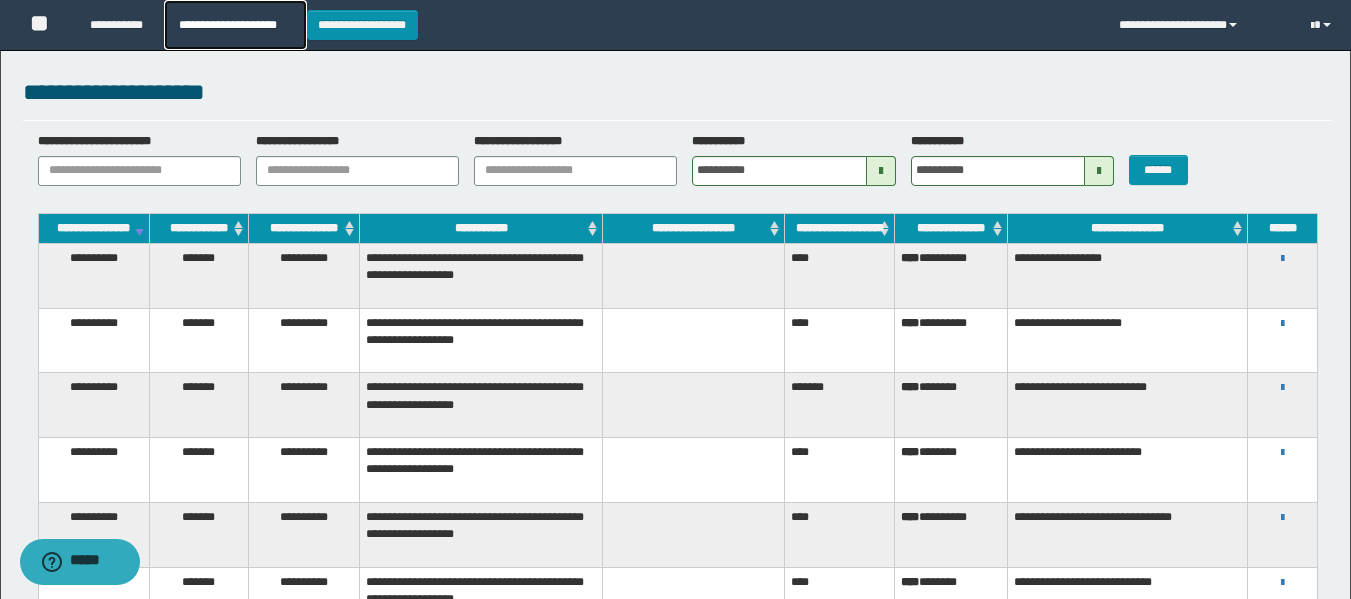 click on "**********" at bounding box center (235, 25) 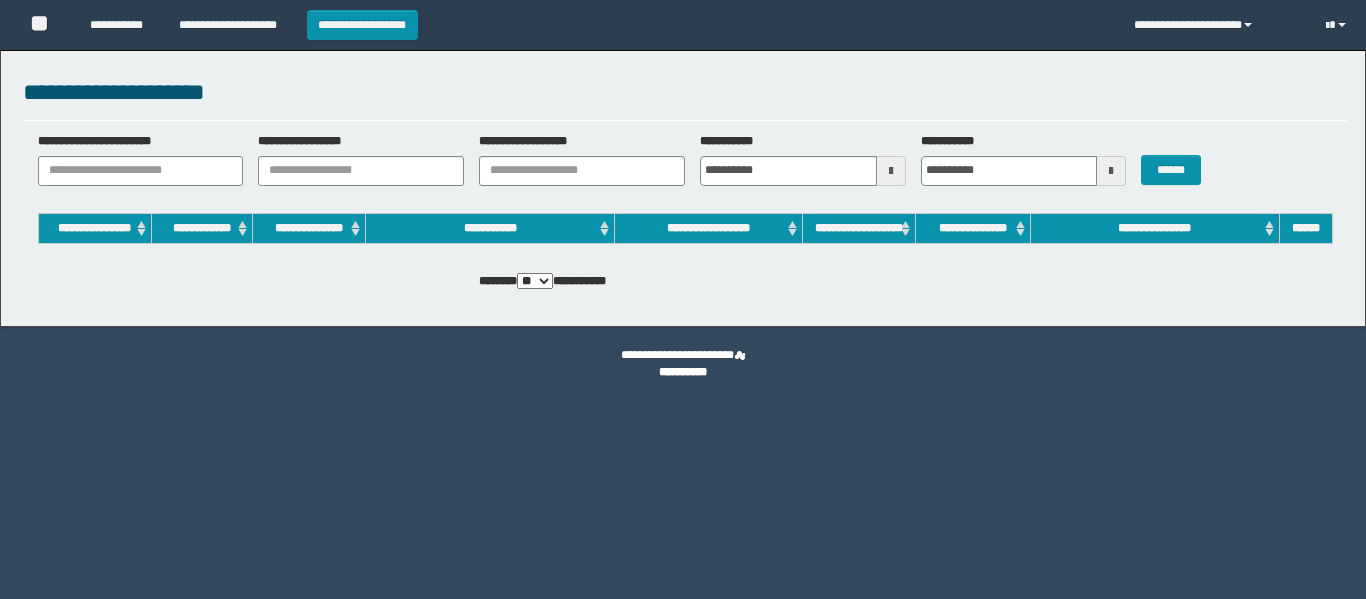 scroll, scrollTop: 0, scrollLeft: 0, axis: both 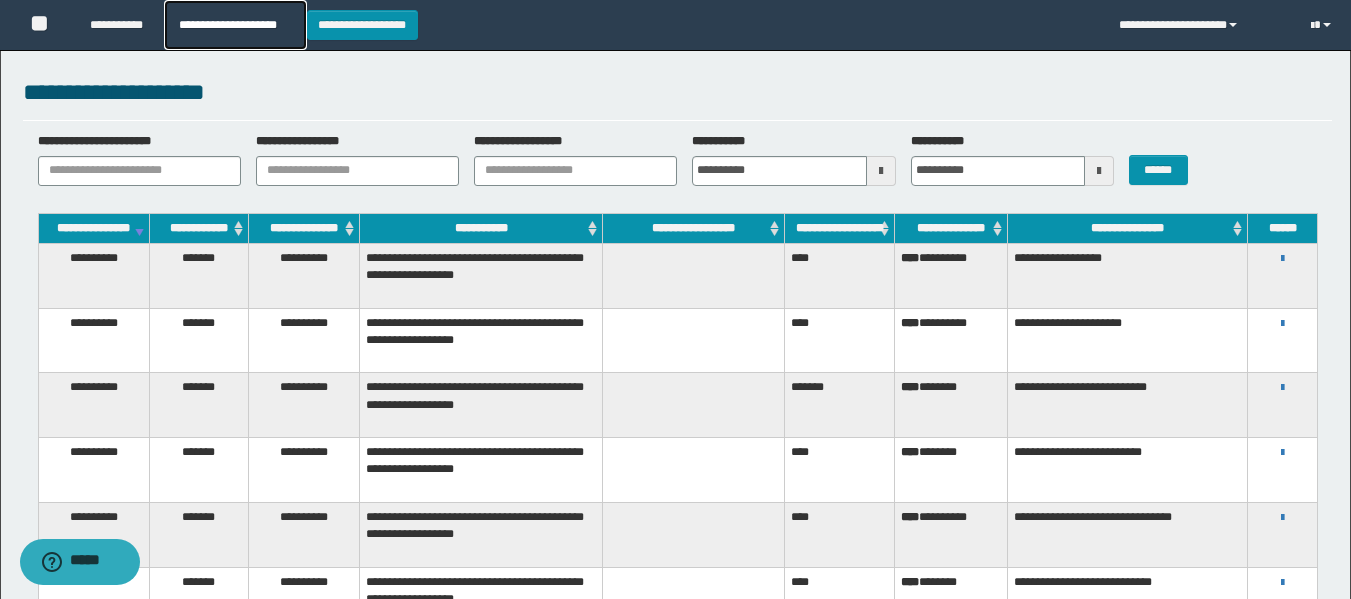 click on "**********" at bounding box center (235, 25) 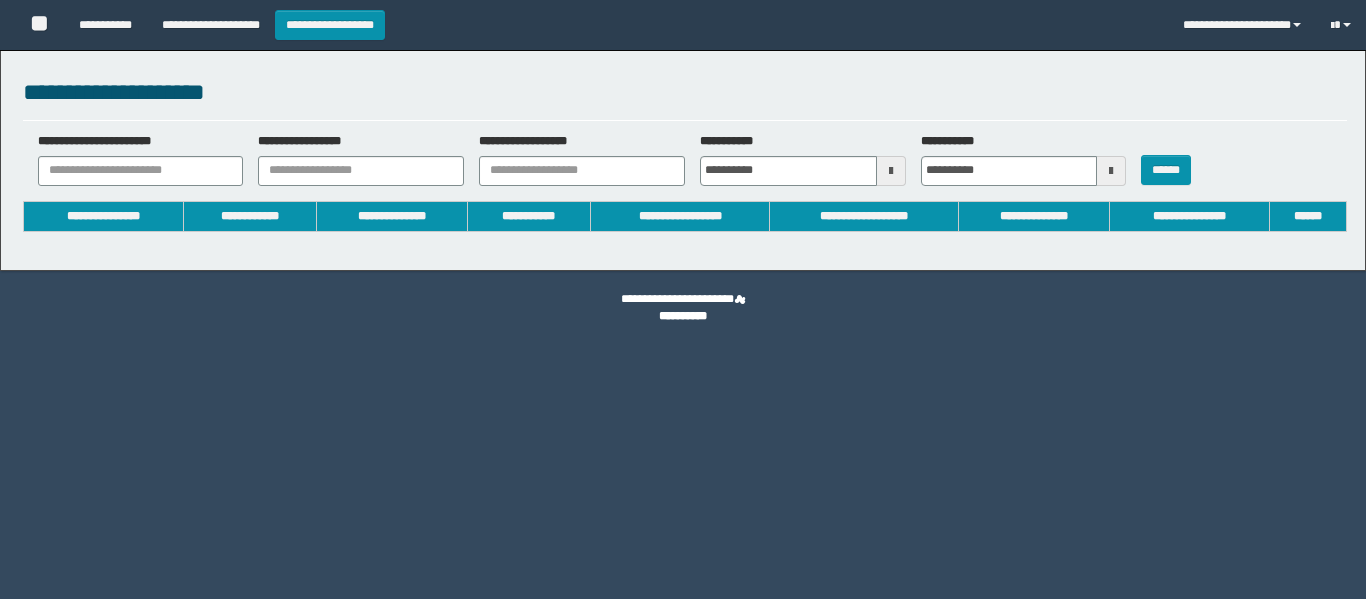 type on "**********" 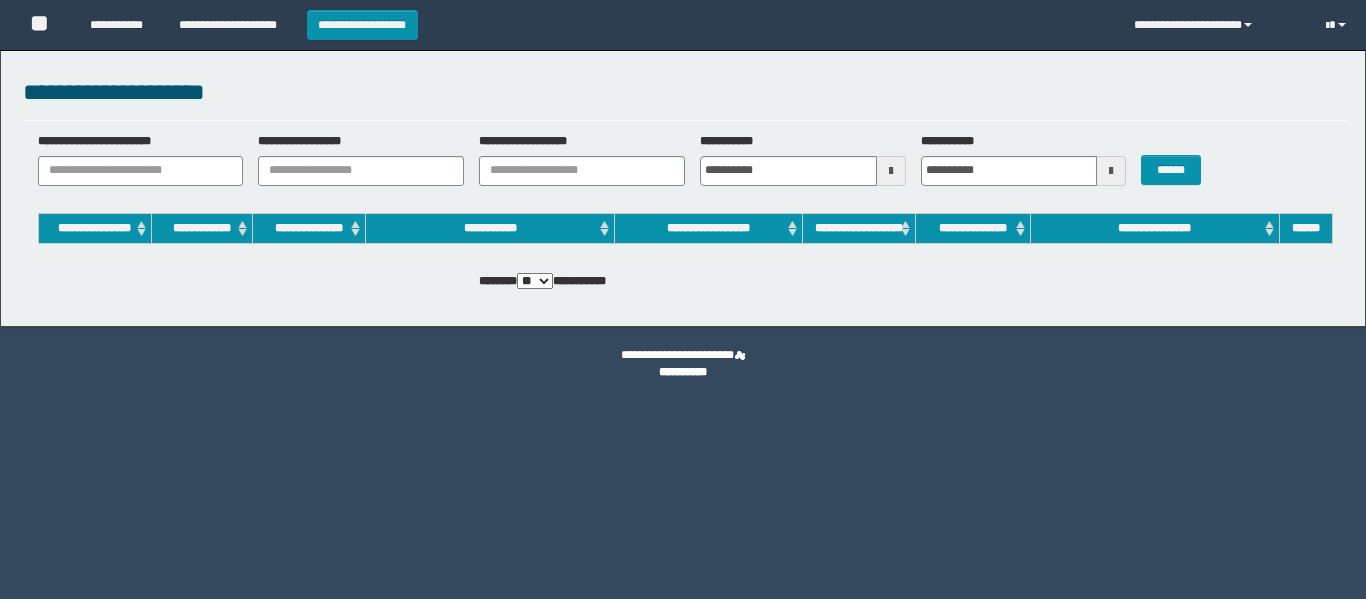 scroll, scrollTop: 0, scrollLeft: 0, axis: both 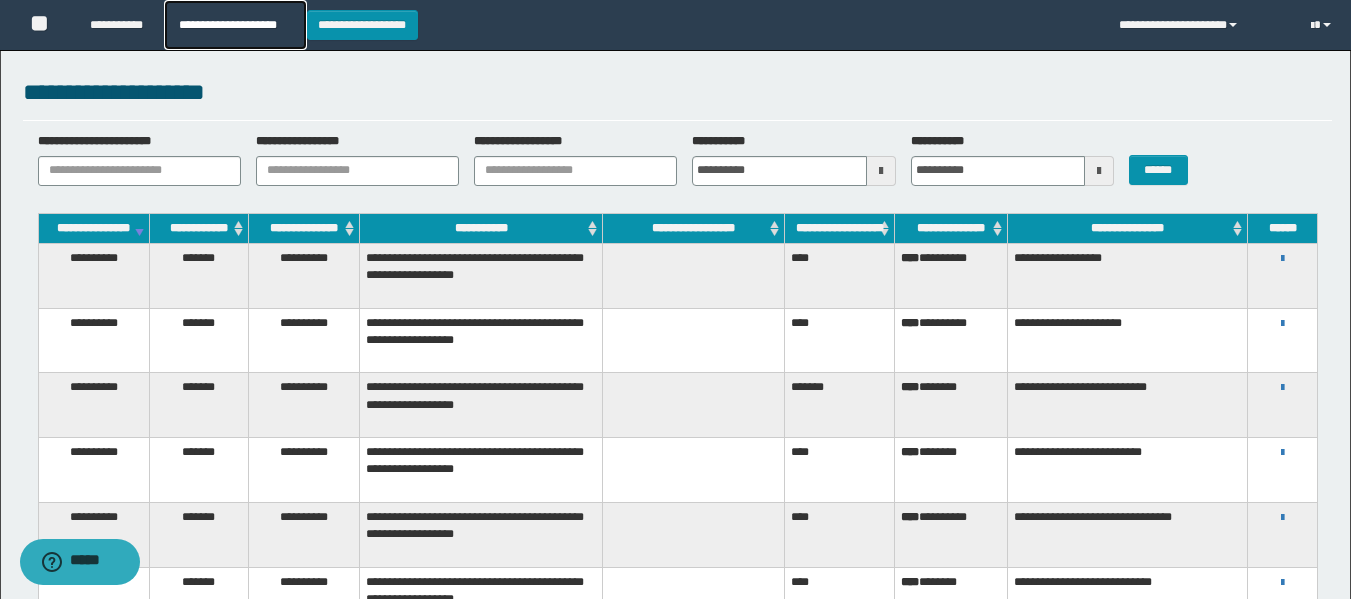click on "**********" at bounding box center (235, 25) 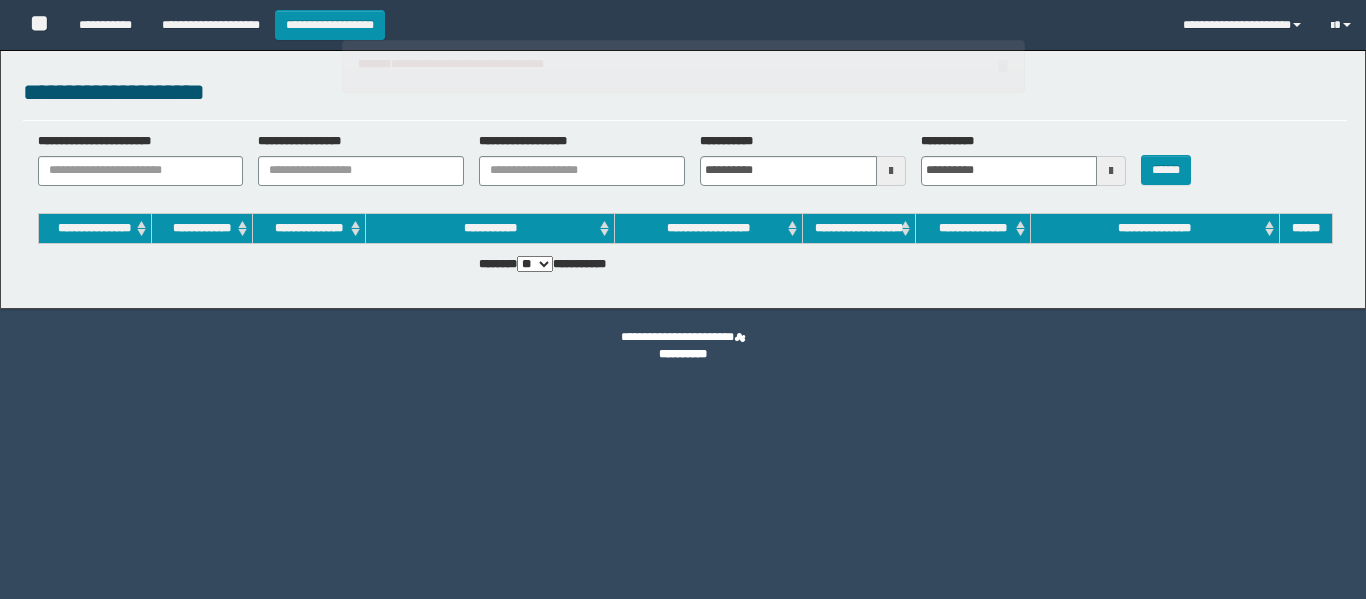 scroll, scrollTop: 0, scrollLeft: 0, axis: both 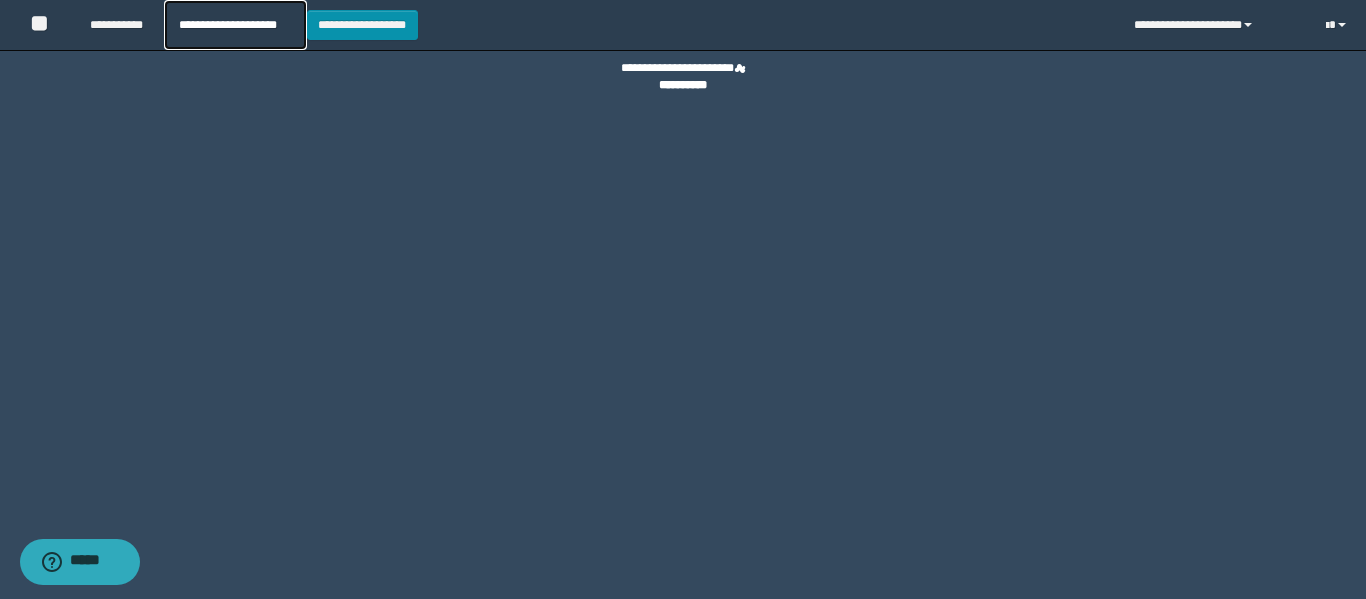 click on "**********" at bounding box center [235, 25] 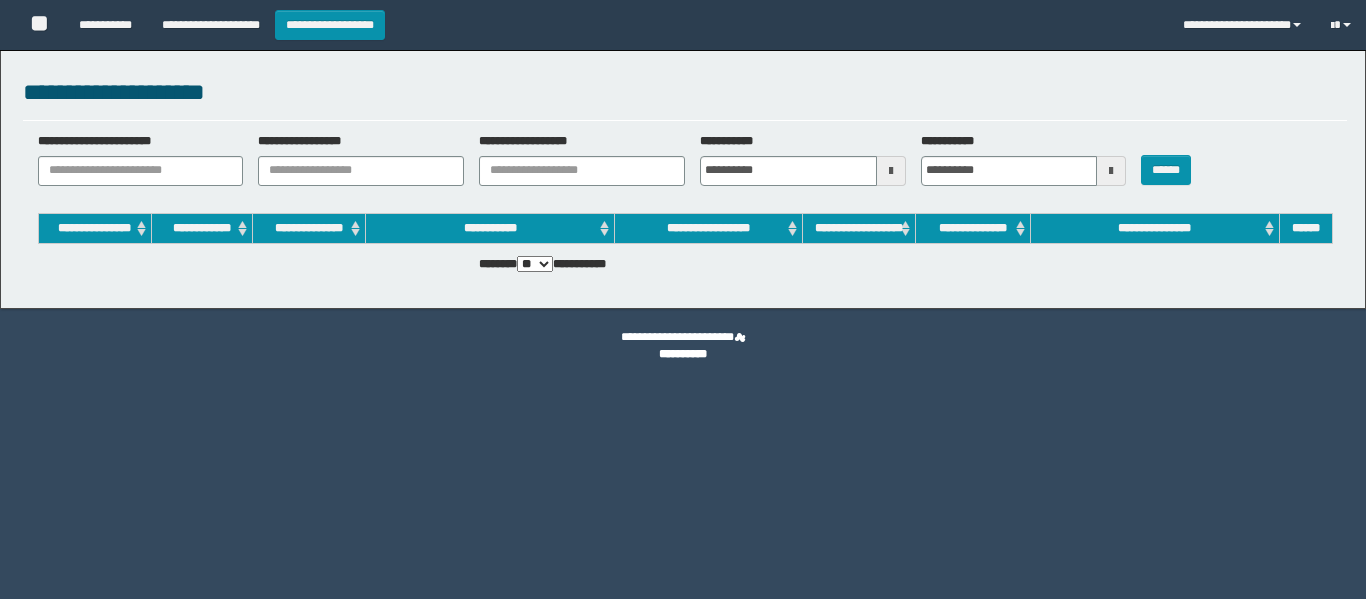 scroll, scrollTop: 0, scrollLeft: 0, axis: both 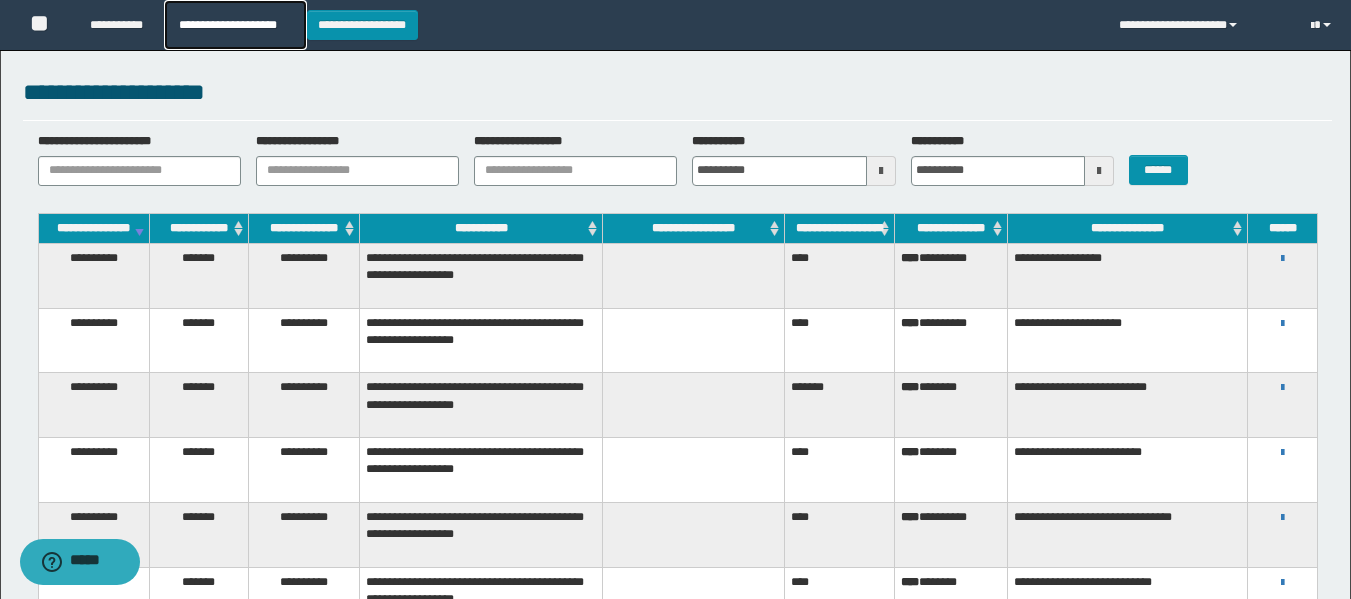 click on "**********" at bounding box center (235, 25) 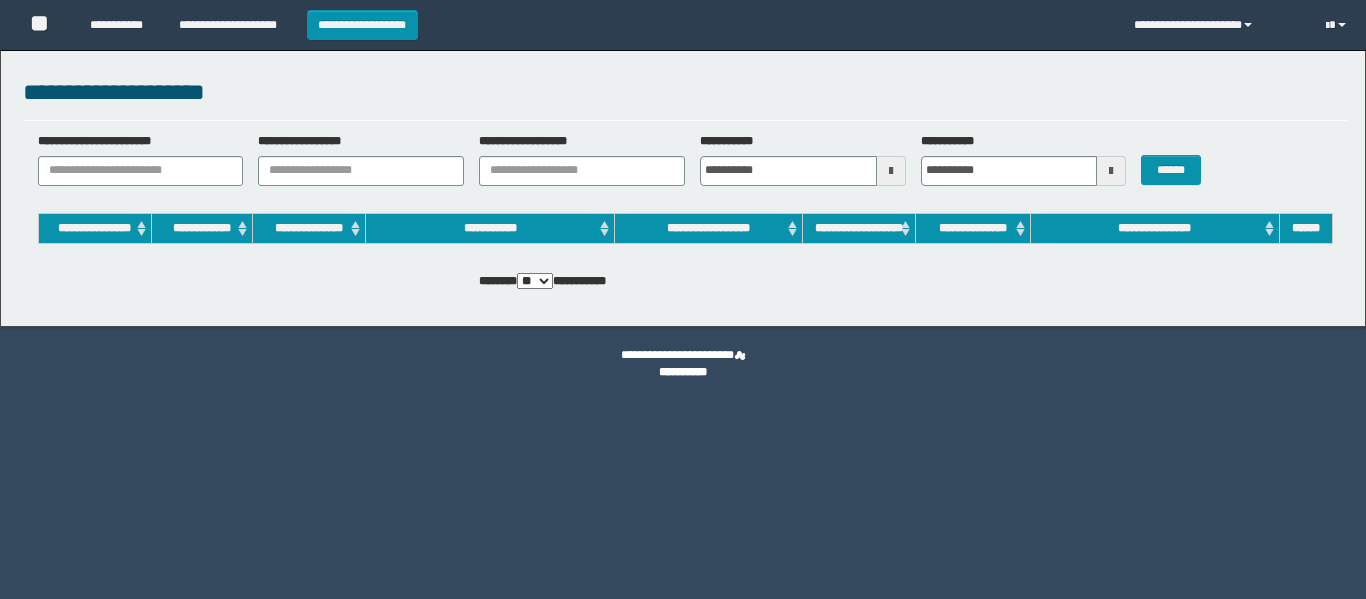 scroll, scrollTop: 0, scrollLeft: 0, axis: both 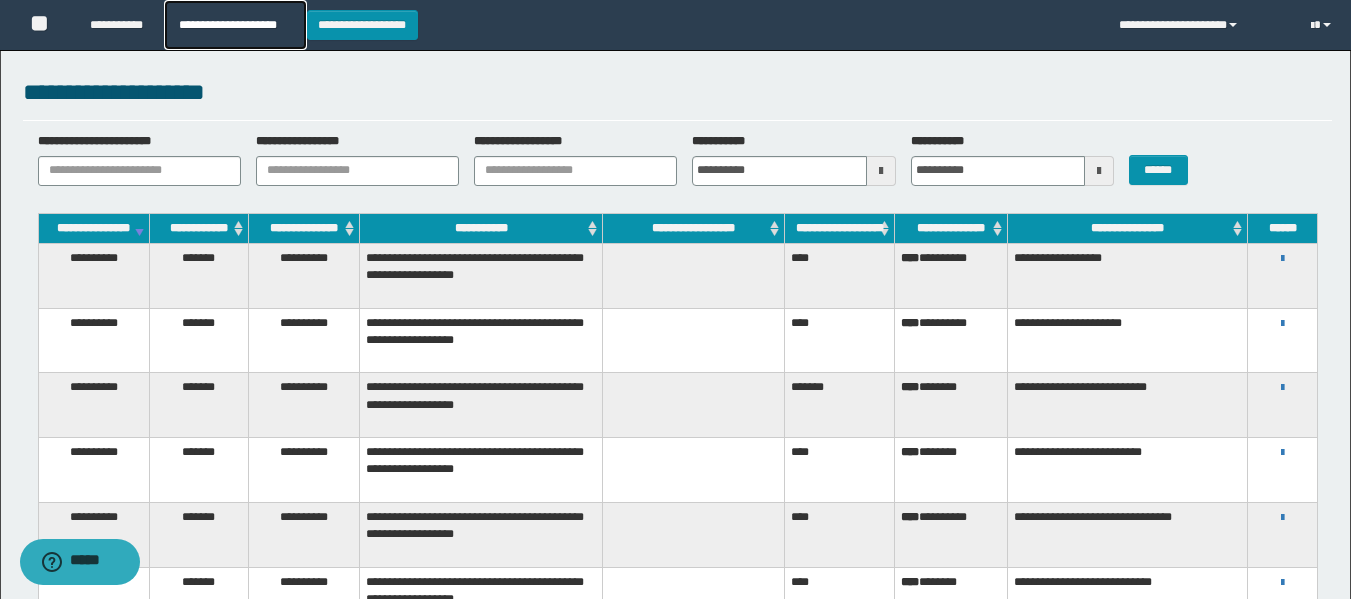 click on "**********" at bounding box center [235, 25] 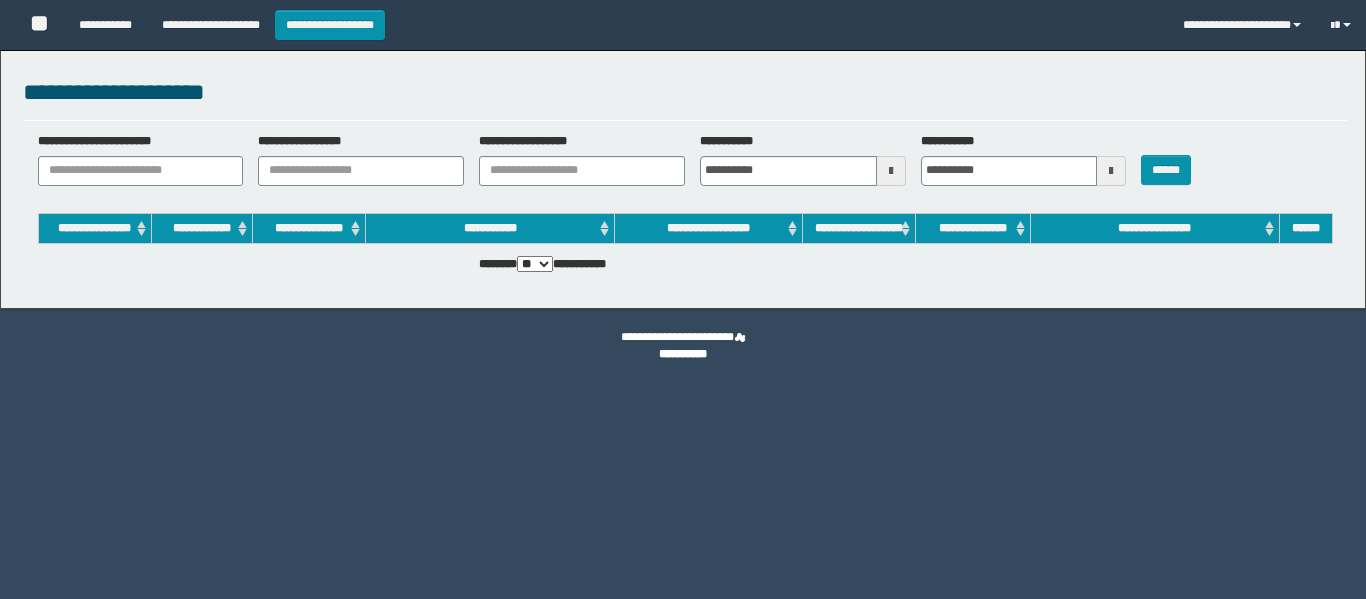 scroll, scrollTop: 0, scrollLeft: 0, axis: both 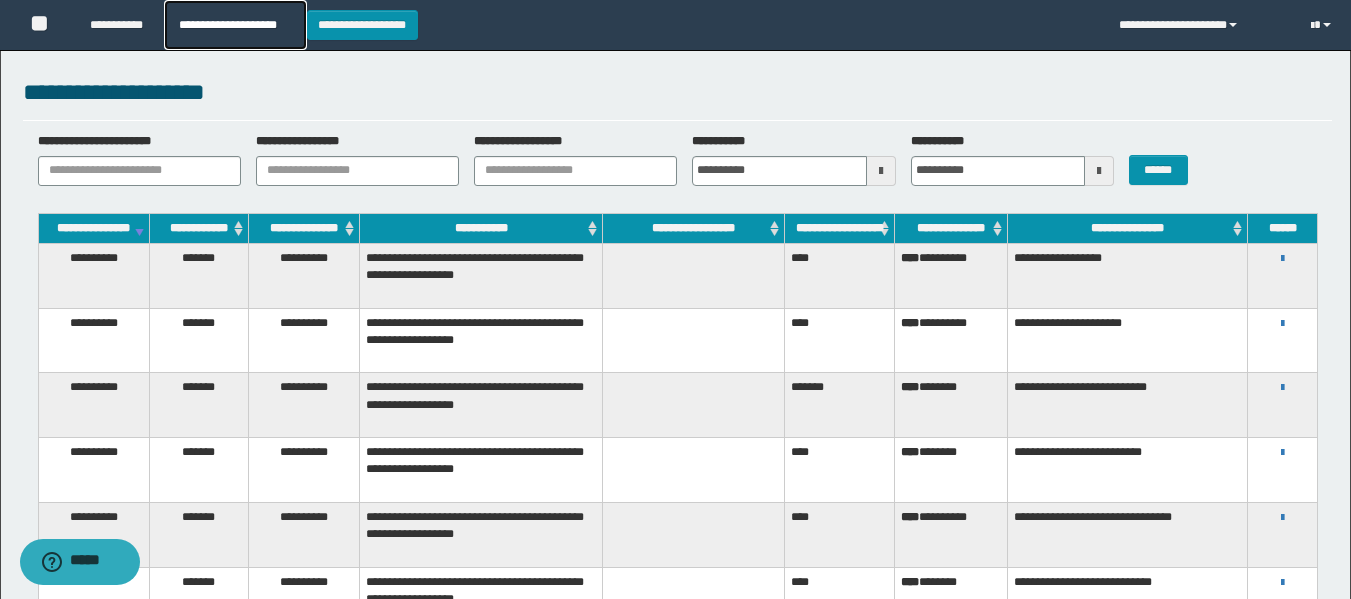 click on "**********" at bounding box center [235, 25] 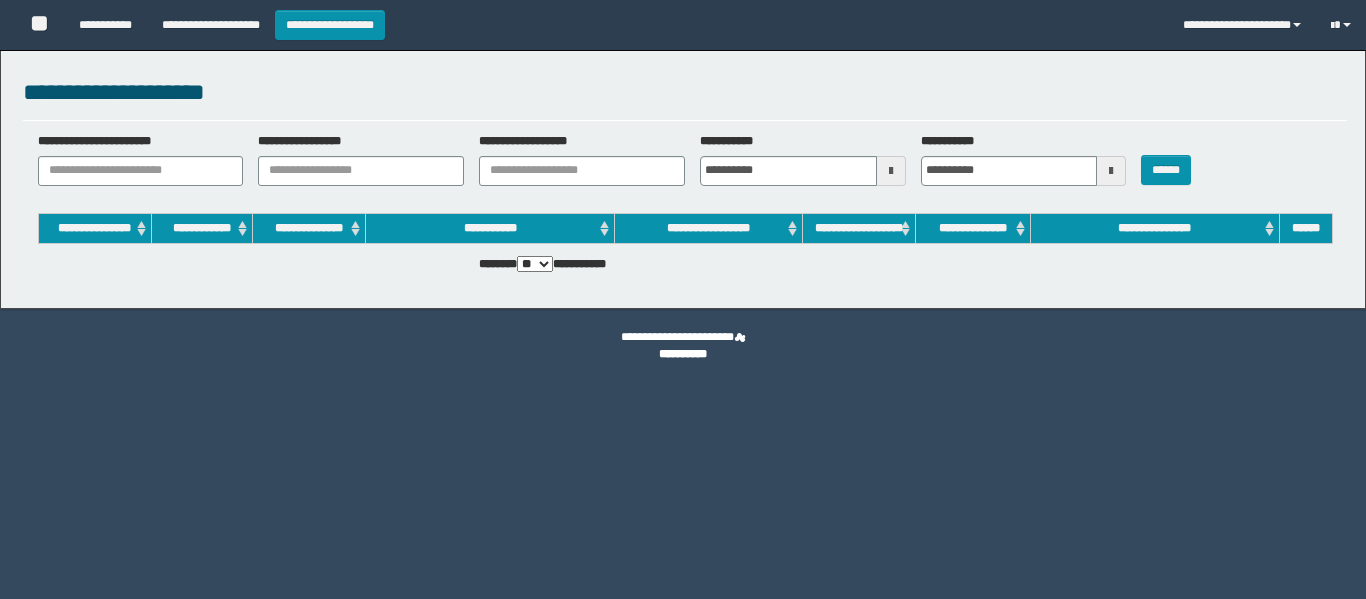 scroll, scrollTop: 0, scrollLeft: 0, axis: both 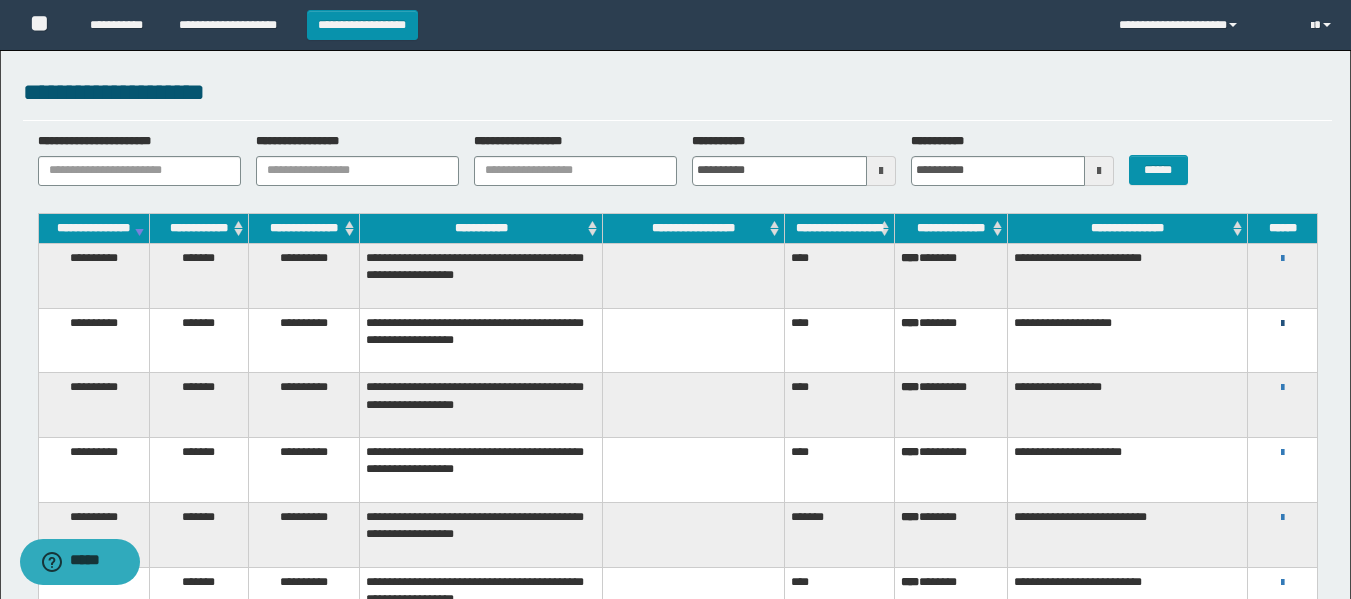 click at bounding box center (1282, 324) 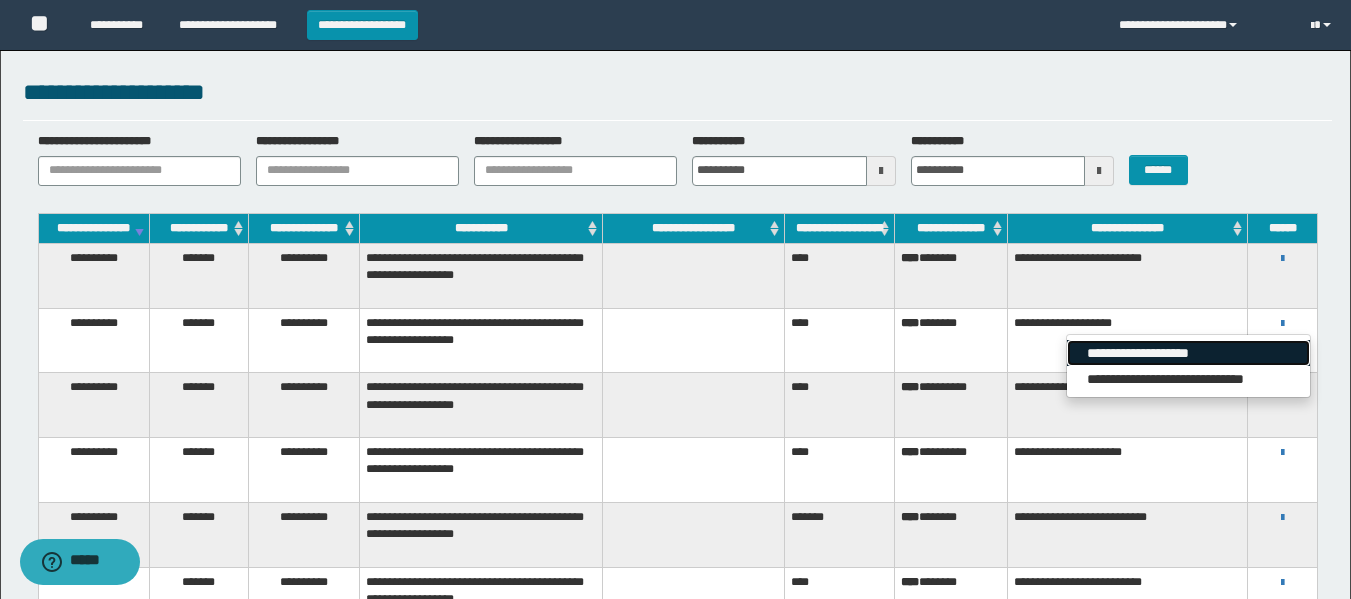 click on "**********" at bounding box center (1188, 353) 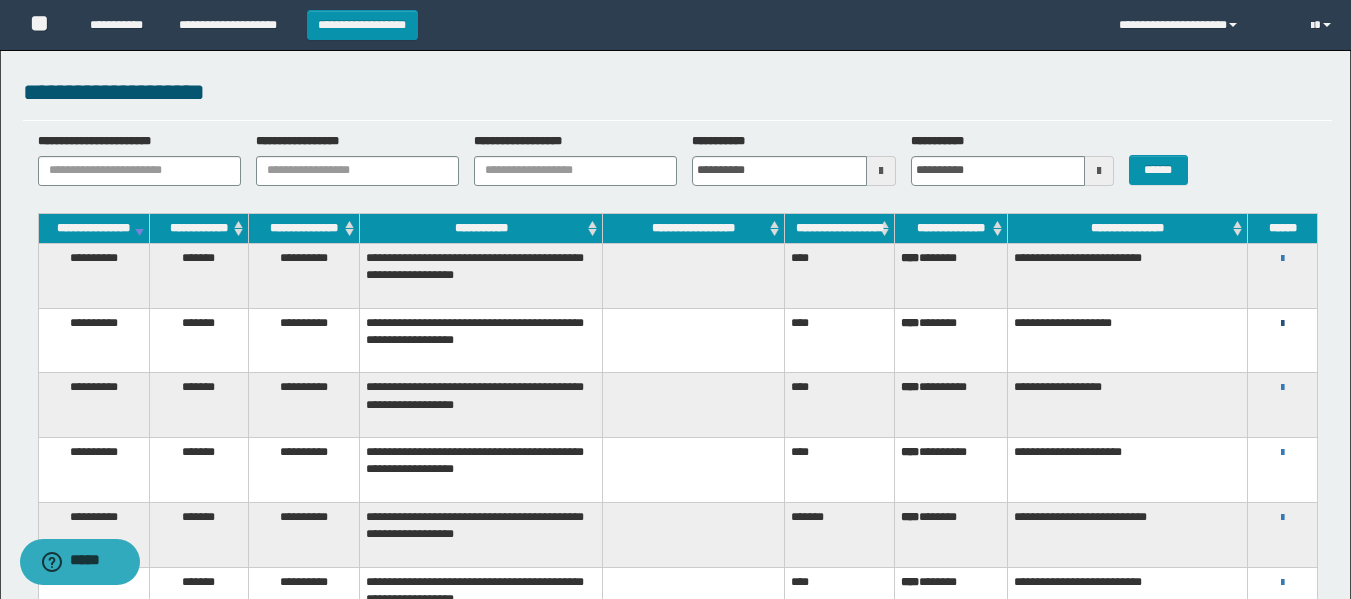 click at bounding box center [1282, 324] 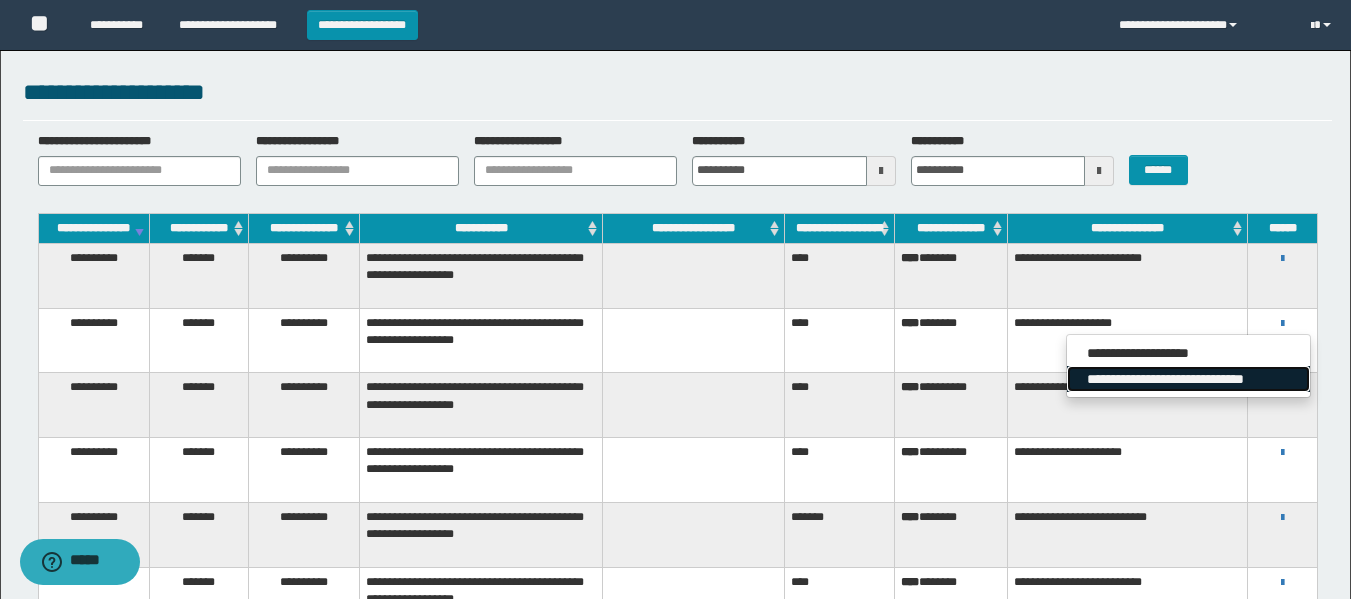 click on "**********" at bounding box center [1188, 379] 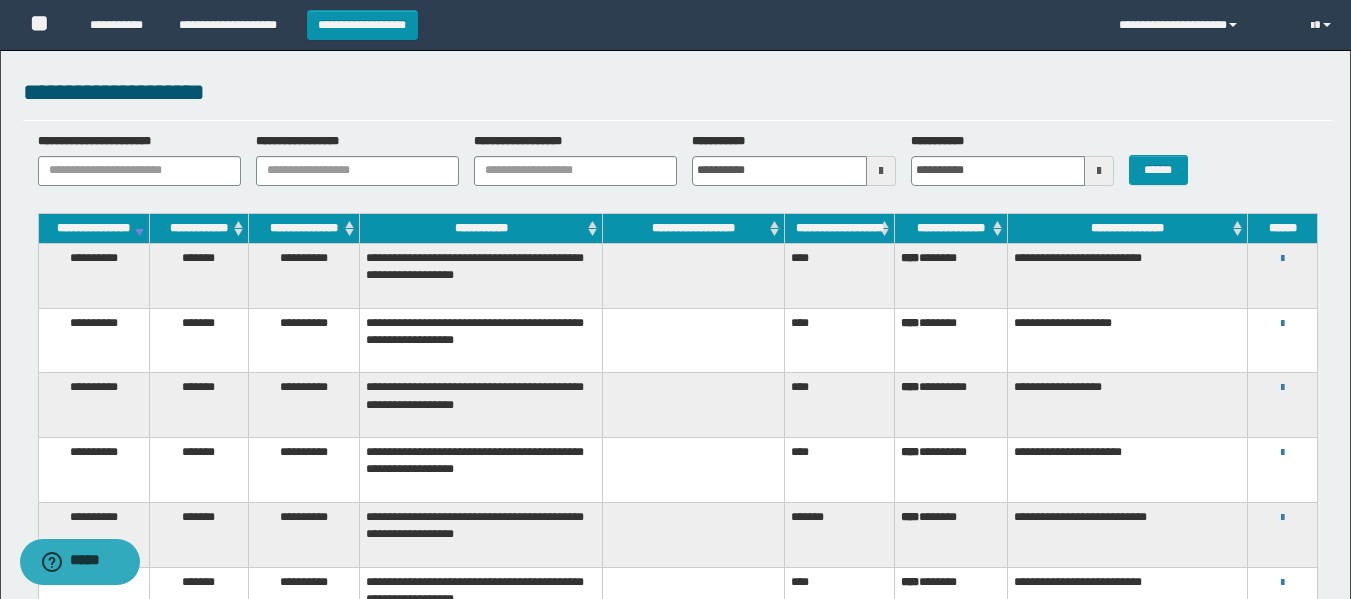 click on "**********" at bounding box center (1282, 258) 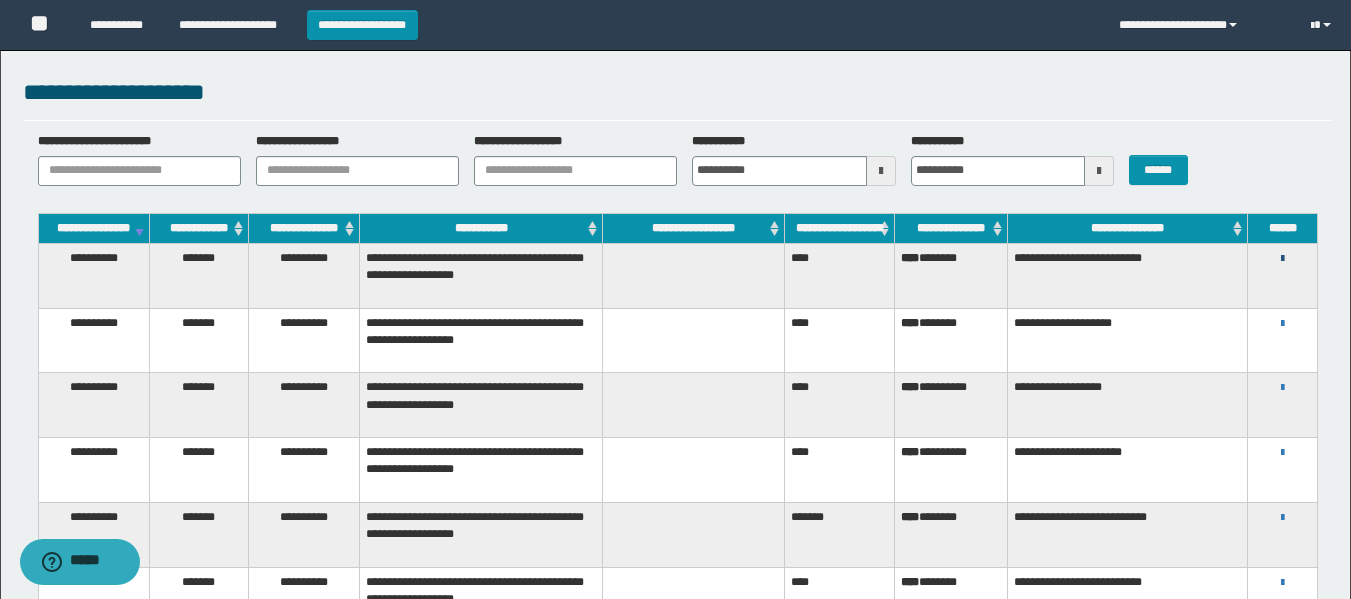 click at bounding box center [1282, 259] 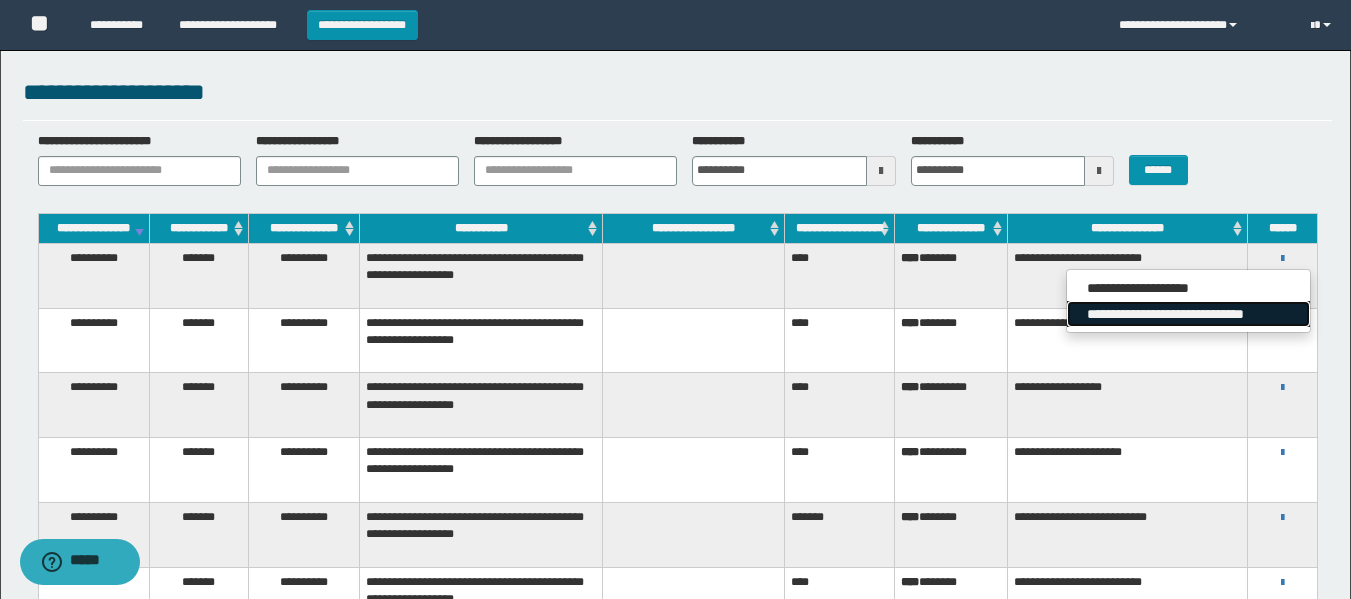 click on "**********" at bounding box center [1188, 314] 